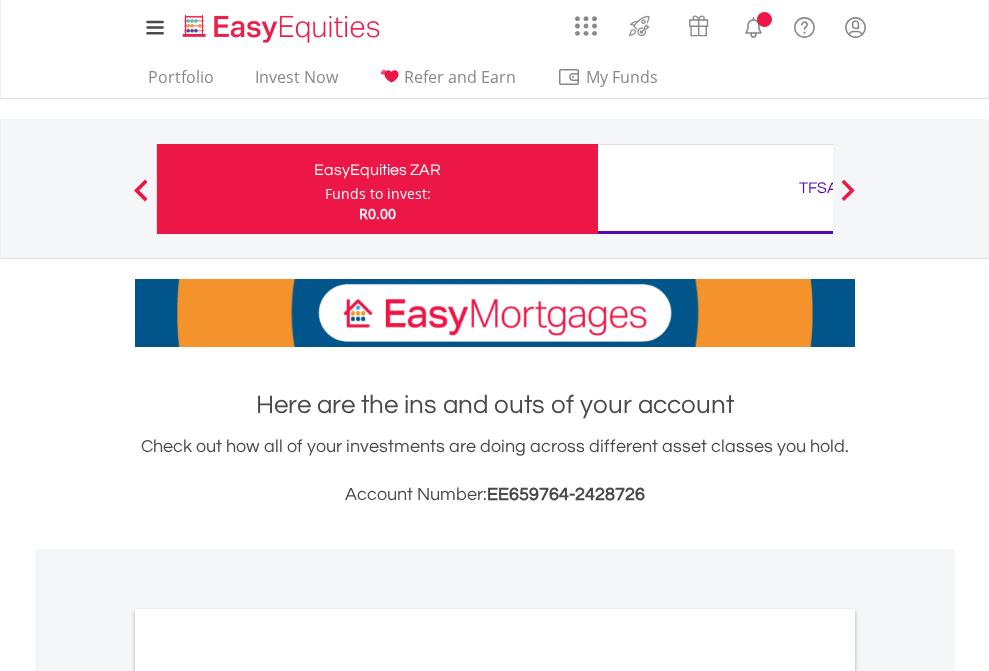 scroll, scrollTop: 0, scrollLeft: 0, axis: both 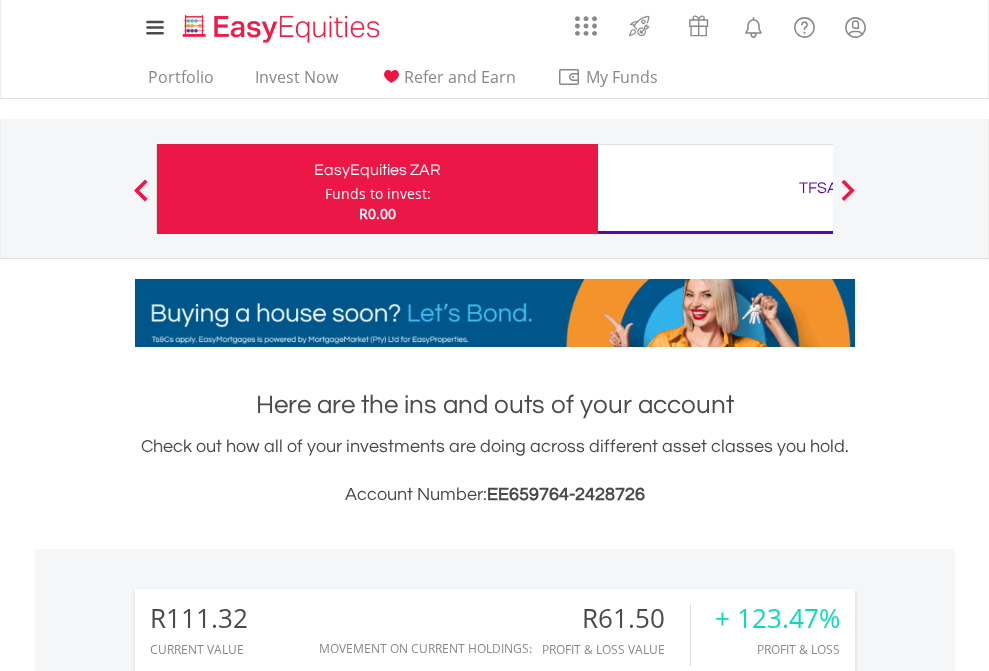 click on "Funds to invest:" at bounding box center (378, 194) 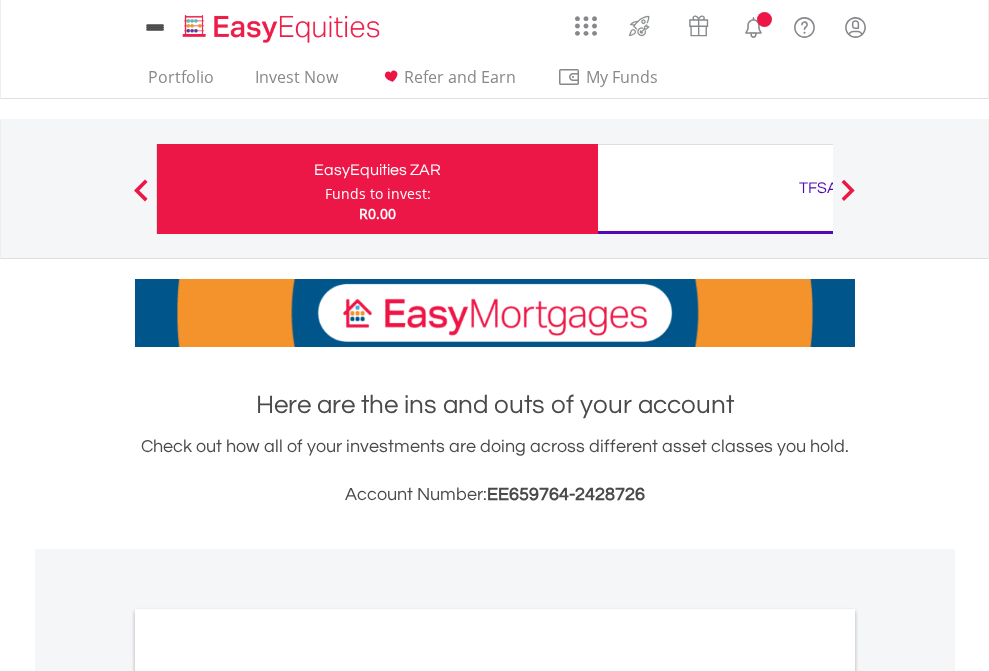 scroll, scrollTop: 0, scrollLeft: 0, axis: both 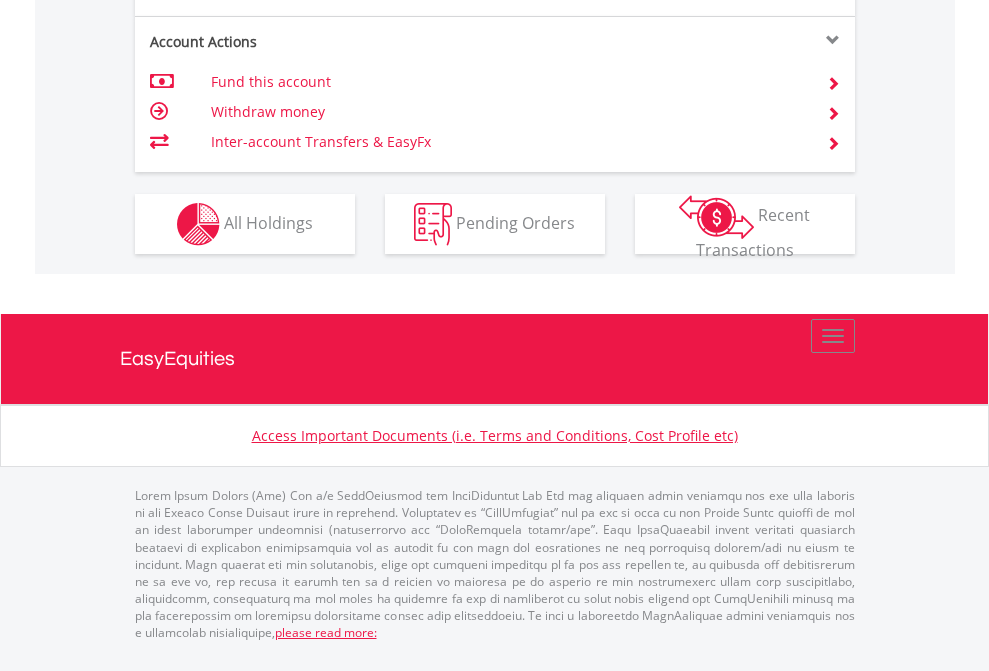click on "Investment types" at bounding box center (706, -337) 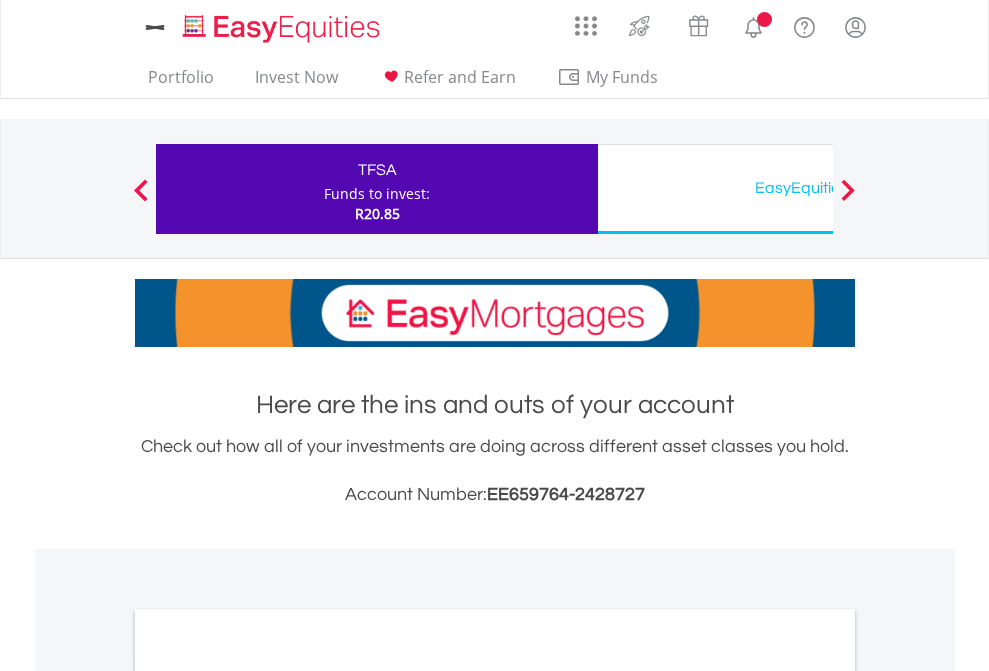 scroll, scrollTop: 0, scrollLeft: 0, axis: both 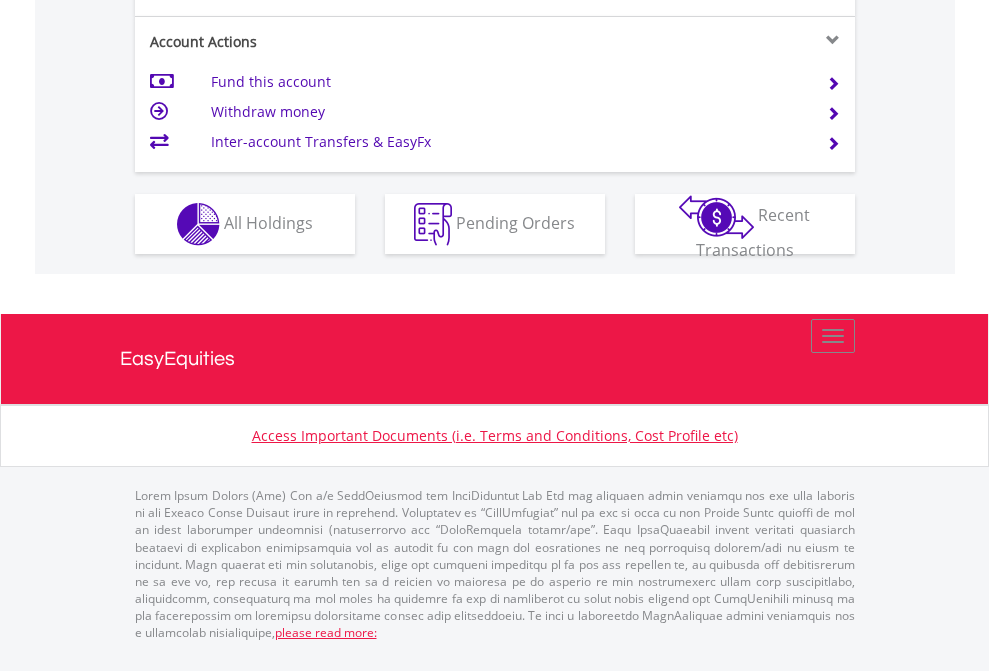 click on "Investment types" at bounding box center (706, -337) 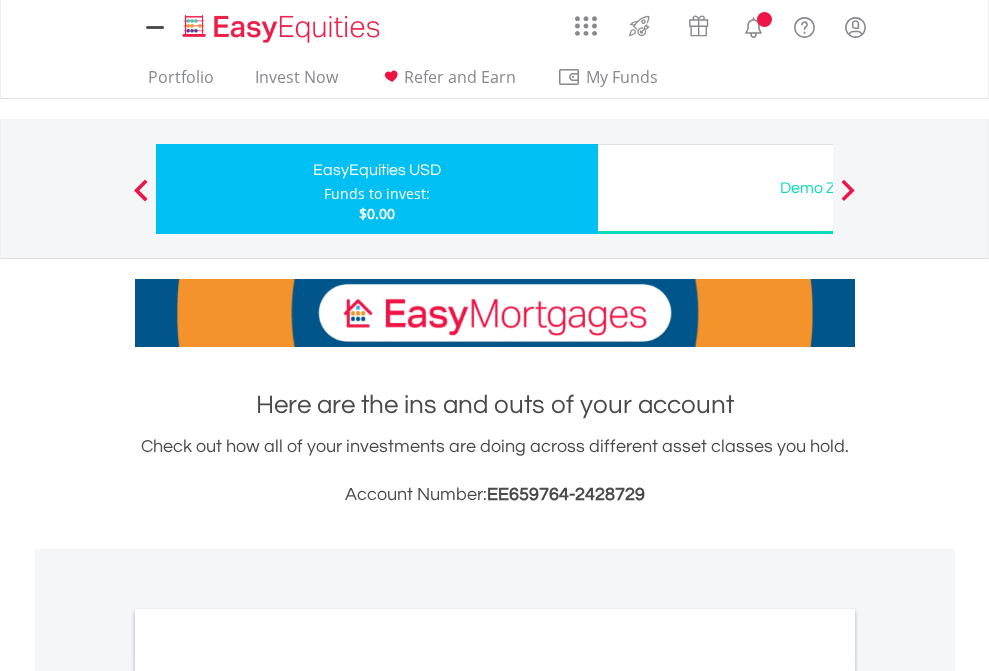scroll, scrollTop: 0, scrollLeft: 0, axis: both 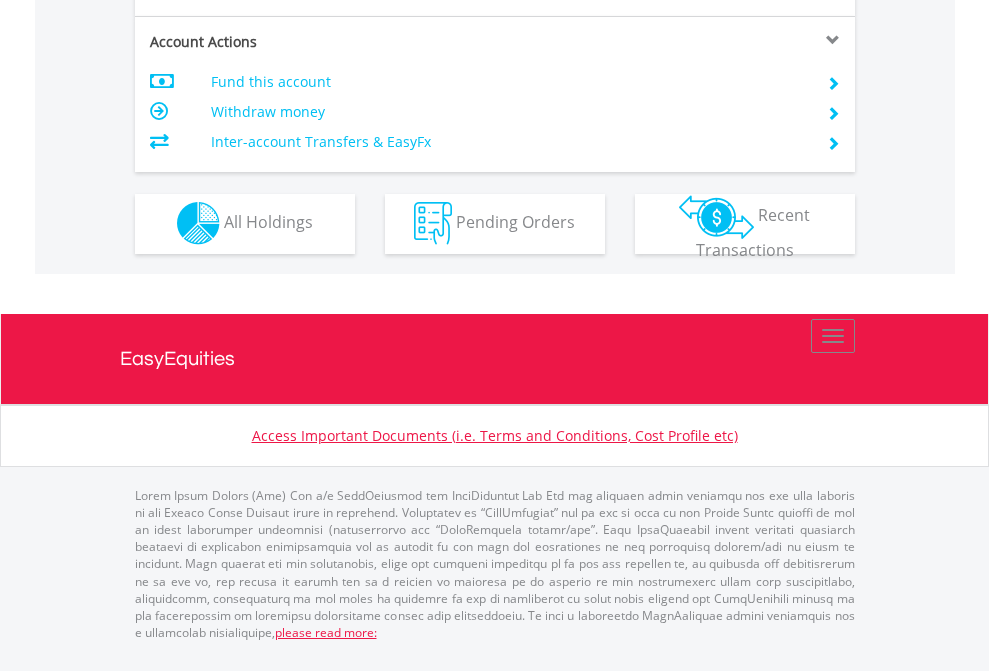 click on "Investment types" at bounding box center [706, -353] 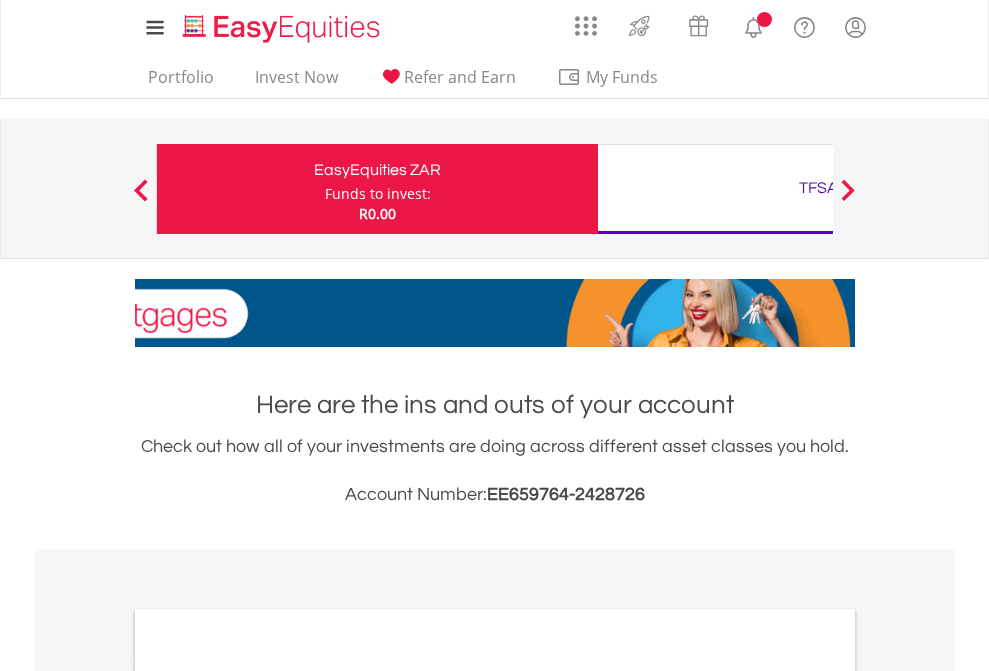 scroll, scrollTop: 1202, scrollLeft: 0, axis: vertical 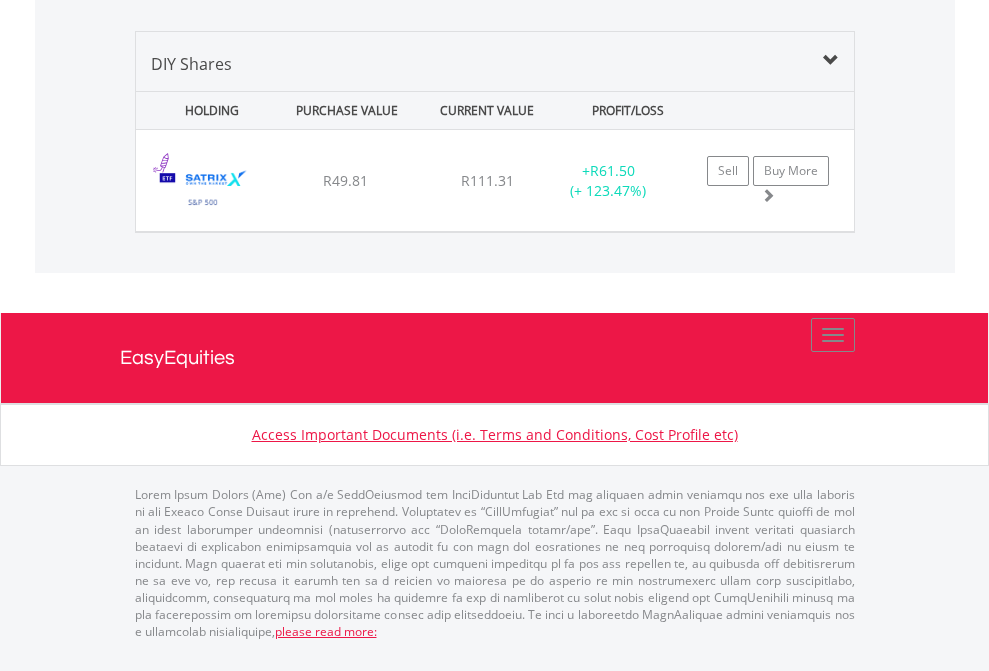 click on "TFSA" at bounding box center [818, -1339] 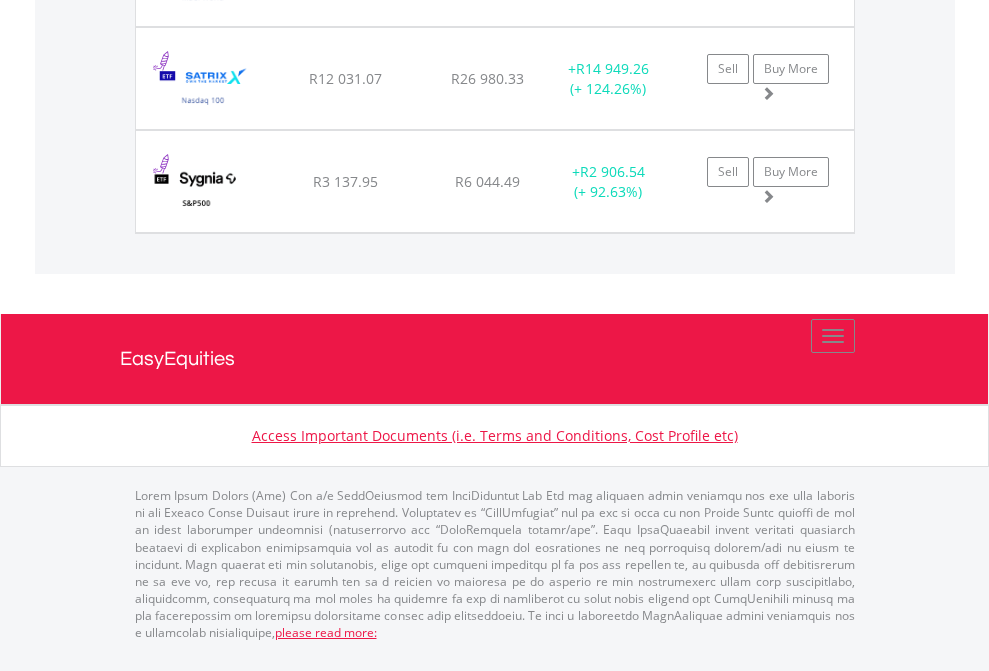 scroll, scrollTop: 2265, scrollLeft: 0, axis: vertical 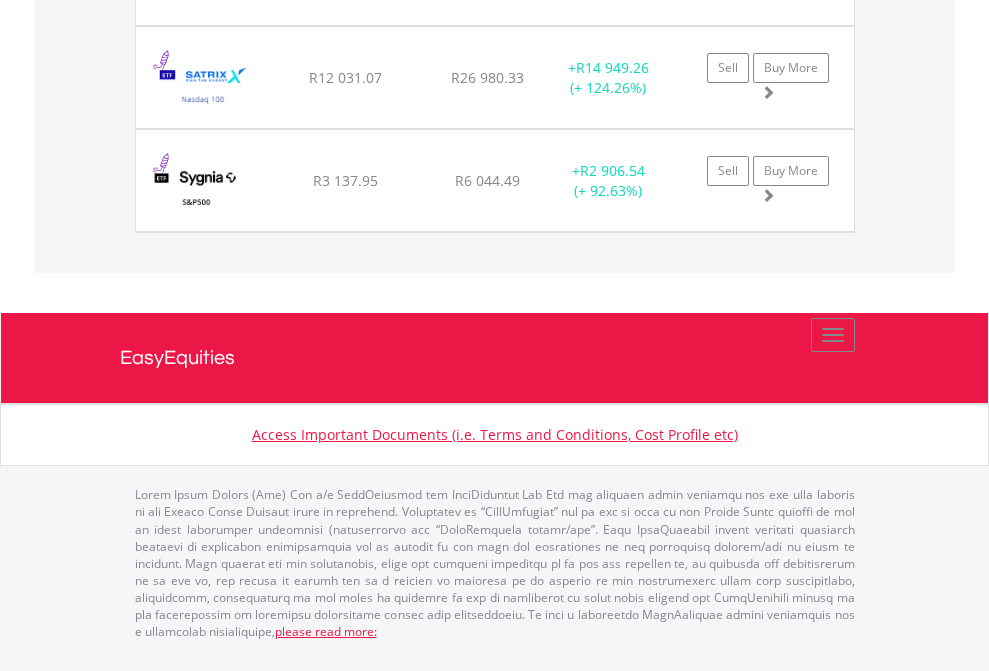 click on "EasyEquities USD" at bounding box center (818, -1791) 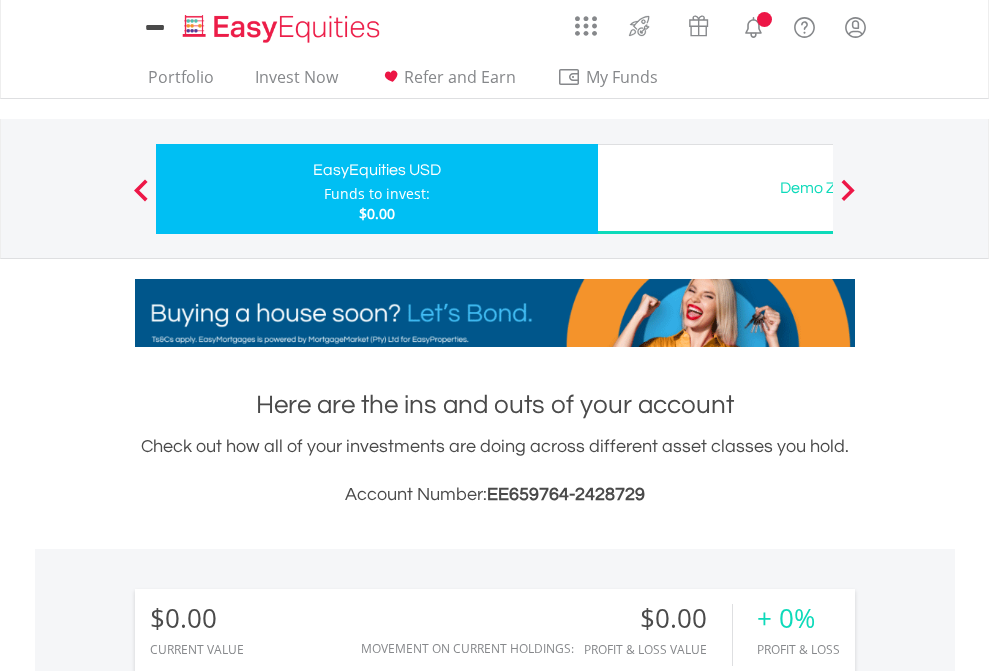 click on "All Holdings" at bounding box center (268, 1442) 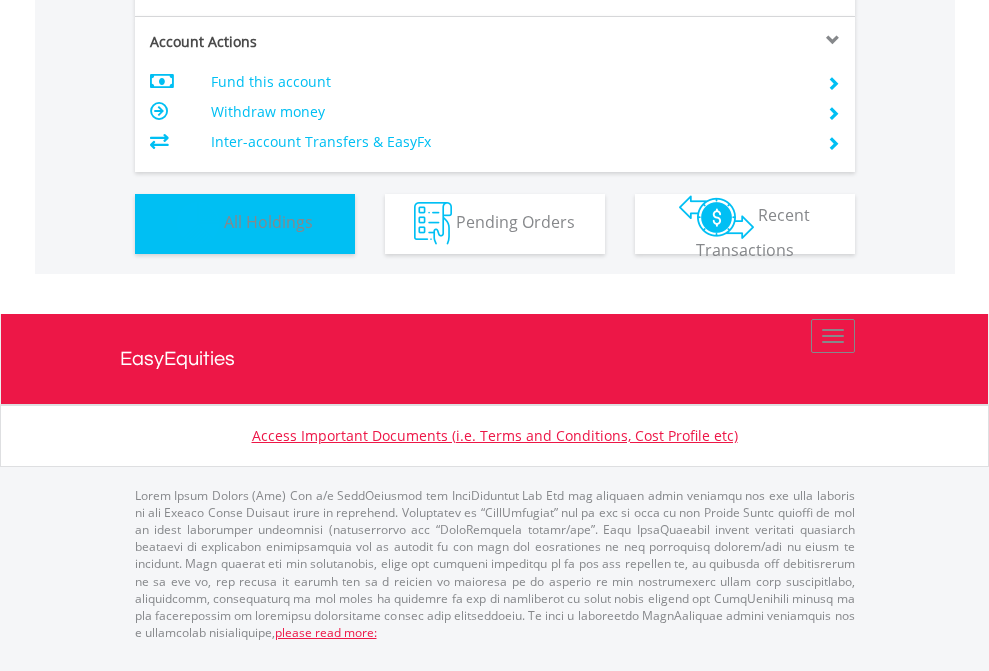 scroll, scrollTop: 1486, scrollLeft: 0, axis: vertical 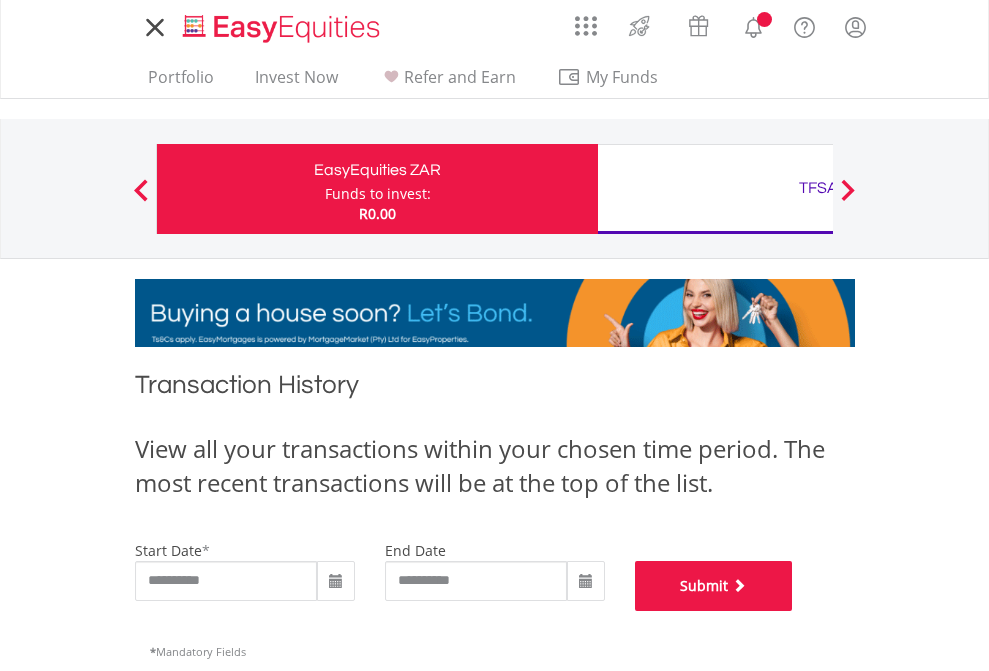 click on "Submit" at bounding box center (714, 586) 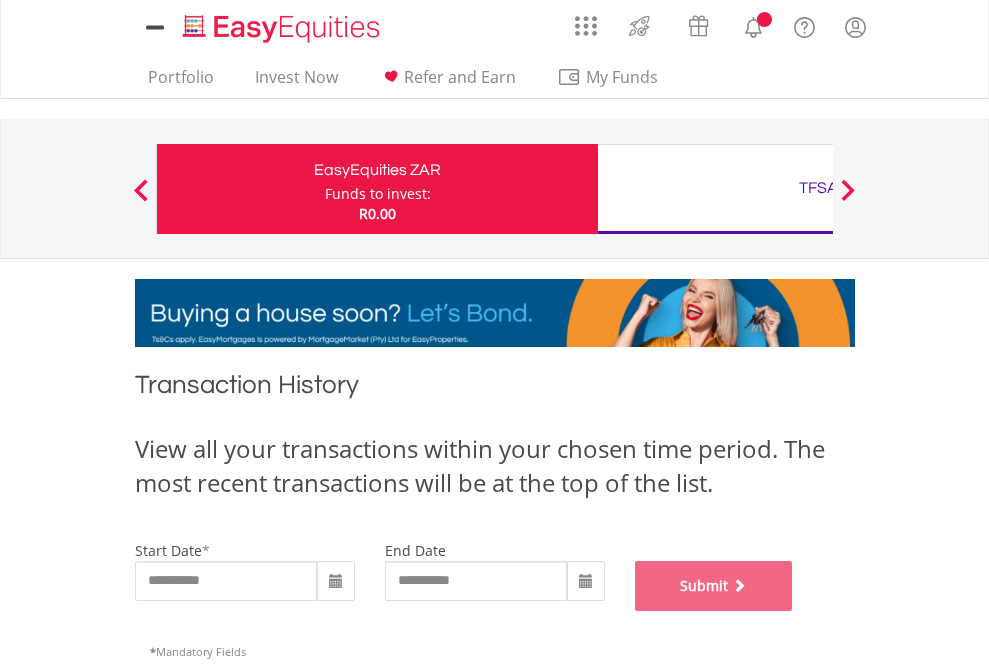 scroll, scrollTop: 811, scrollLeft: 0, axis: vertical 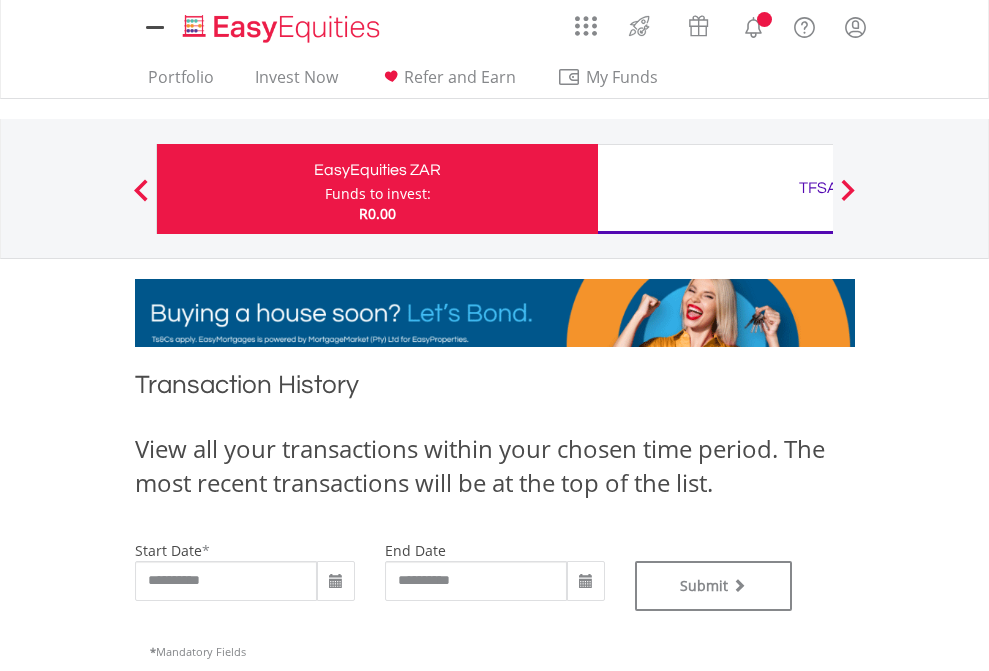 click on "TFSA" at bounding box center [818, 188] 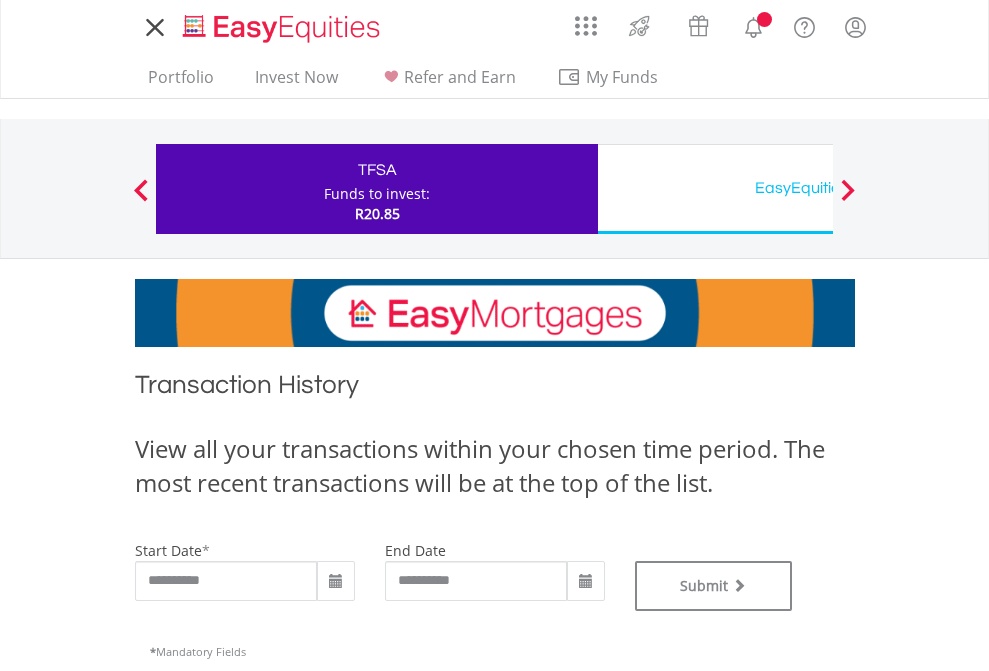 scroll, scrollTop: 0, scrollLeft: 0, axis: both 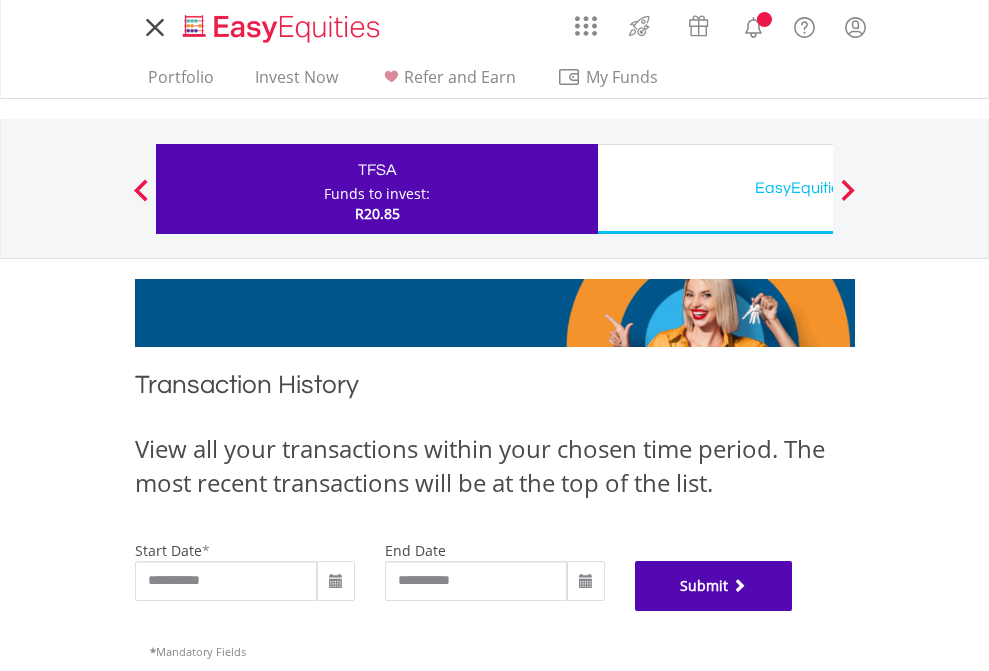 click on "Submit" at bounding box center (714, 586) 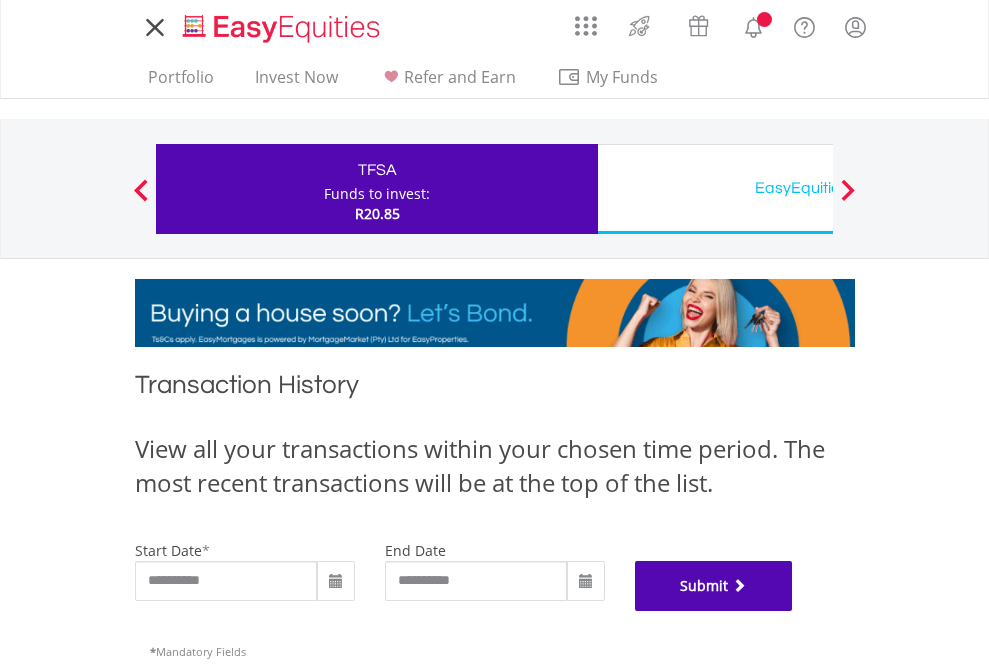 scroll, scrollTop: 811, scrollLeft: 0, axis: vertical 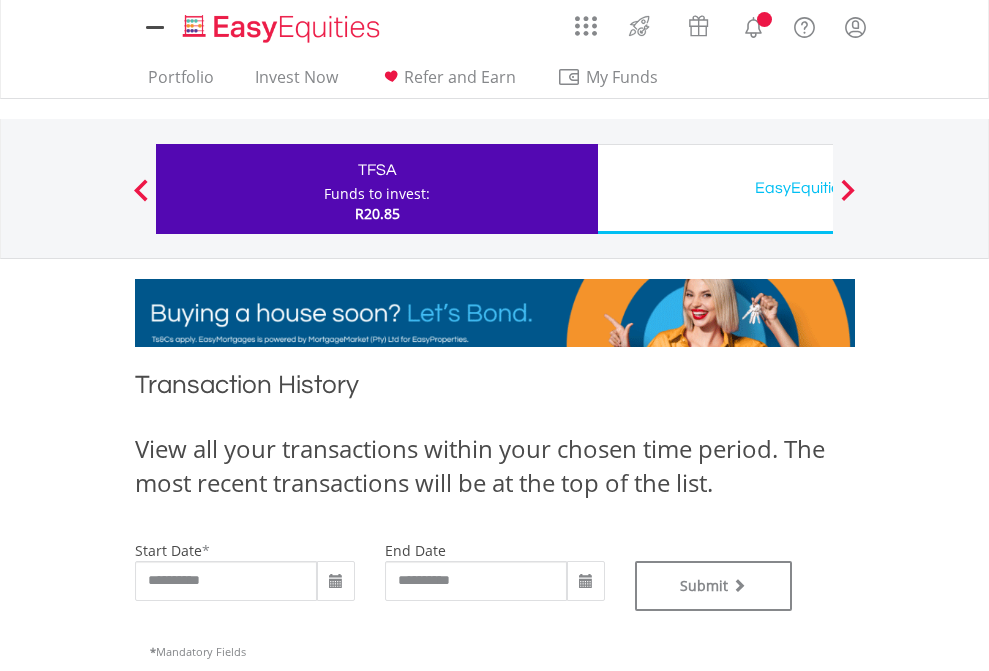 click on "EasyEquities USD" at bounding box center [818, 188] 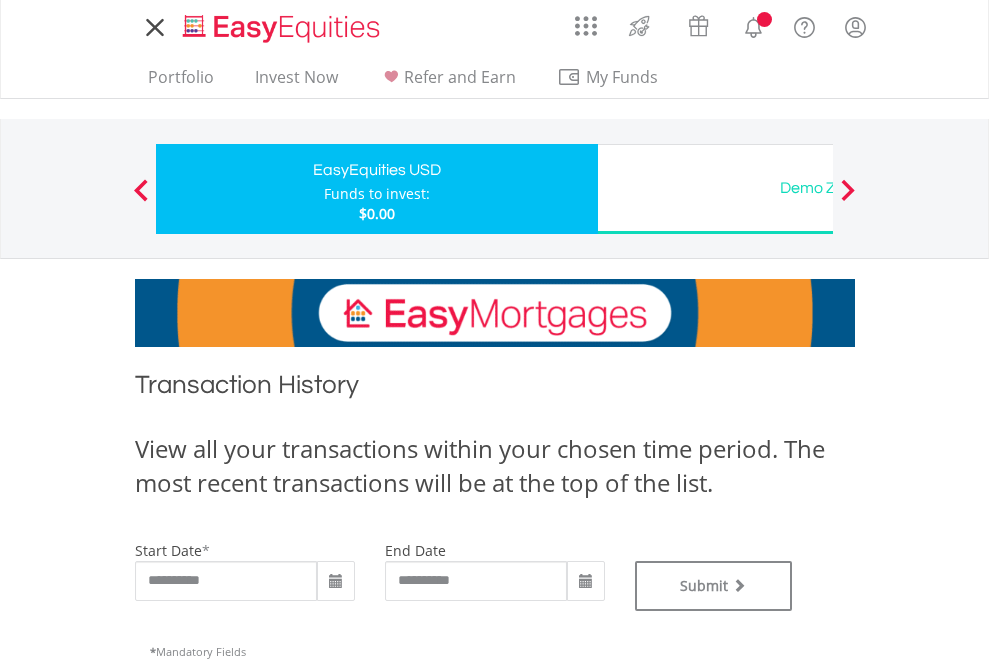 scroll, scrollTop: 0, scrollLeft: 0, axis: both 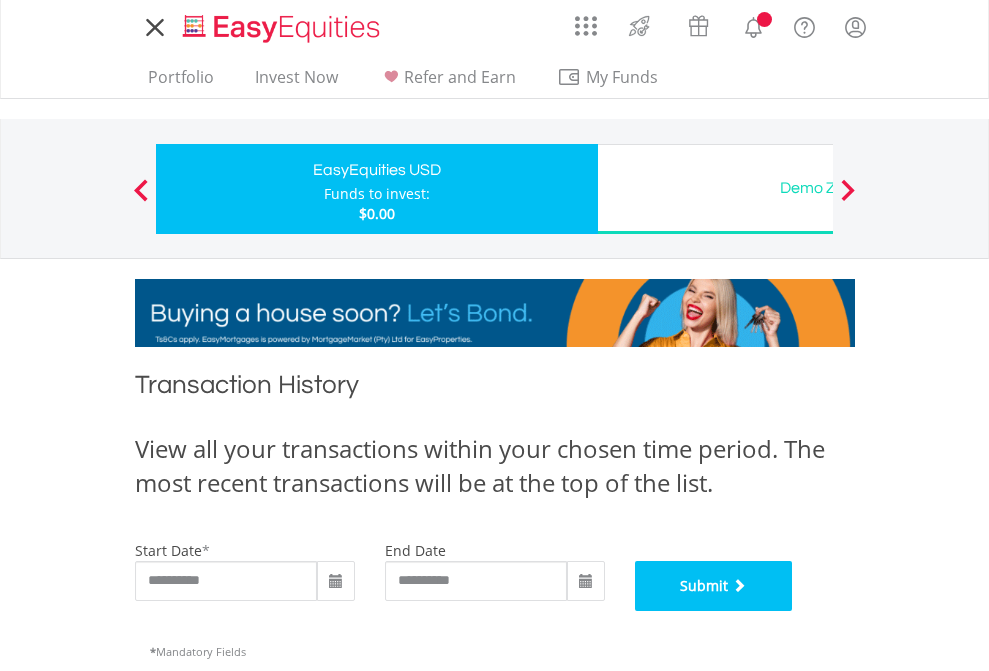 click on "Submit" at bounding box center [714, 586] 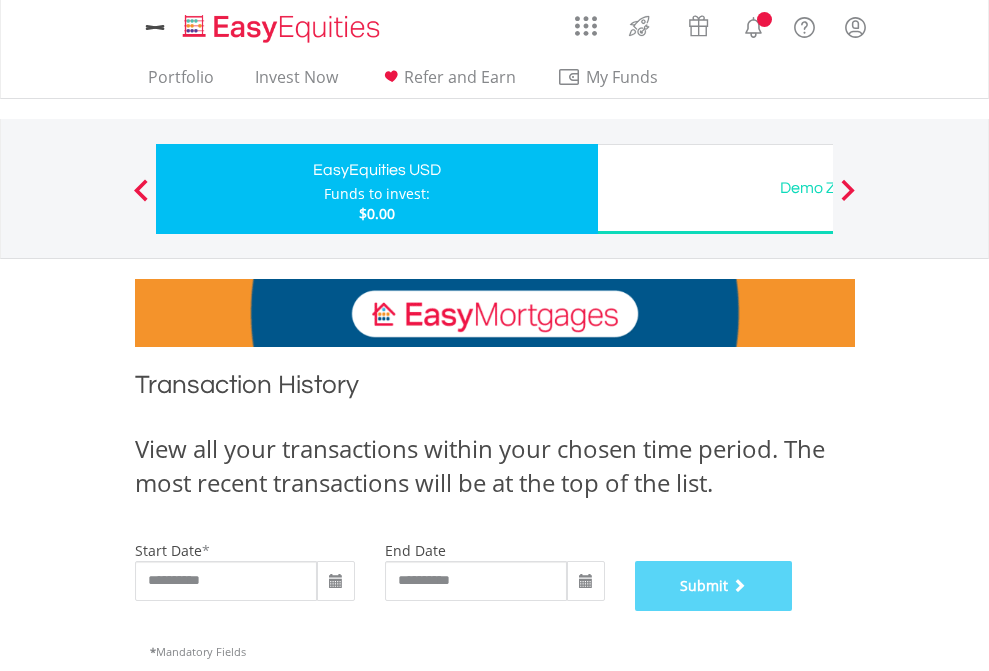 scroll, scrollTop: 811, scrollLeft: 0, axis: vertical 